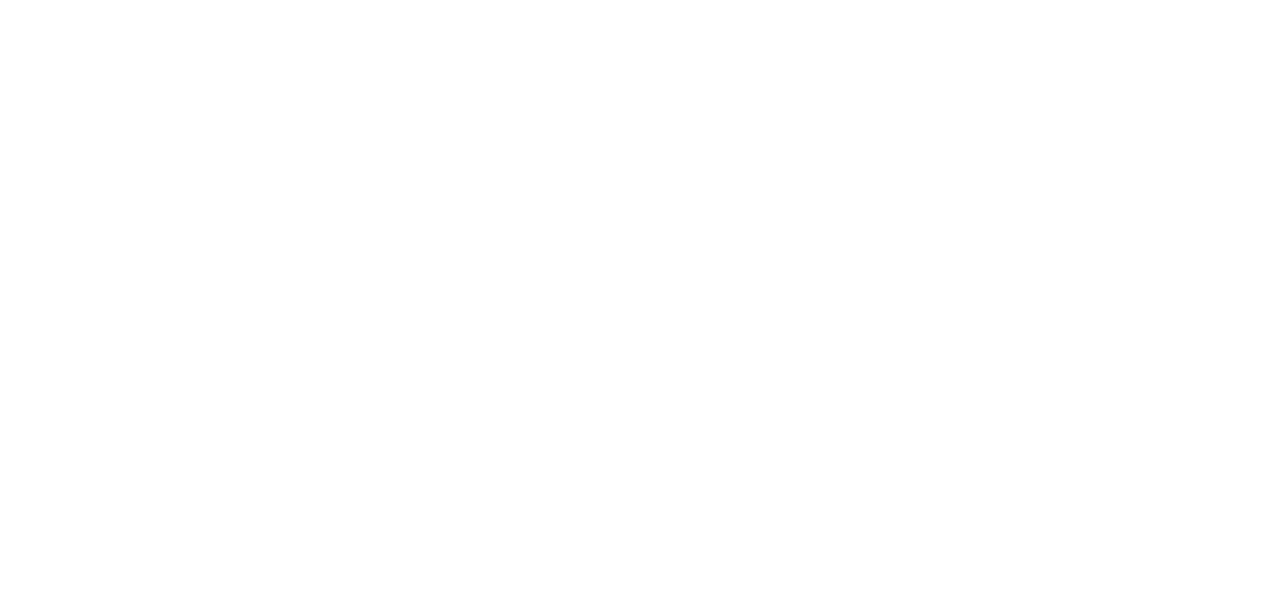 scroll, scrollTop: 0, scrollLeft: 0, axis: both 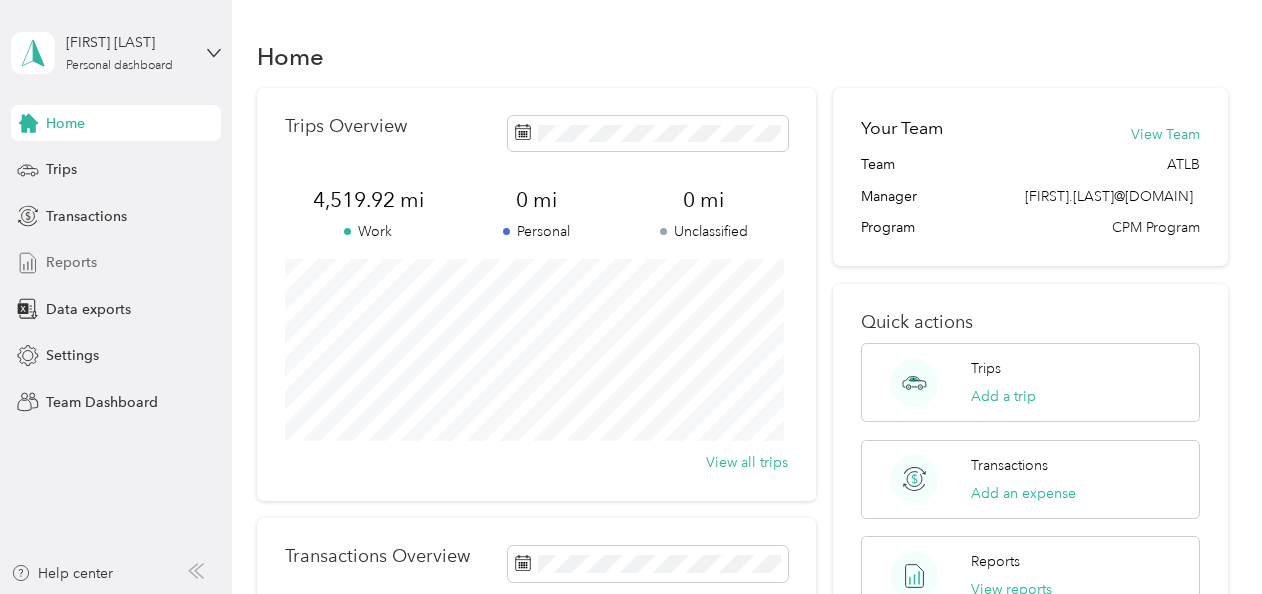 click on "Reports" at bounding box center (71, 262) 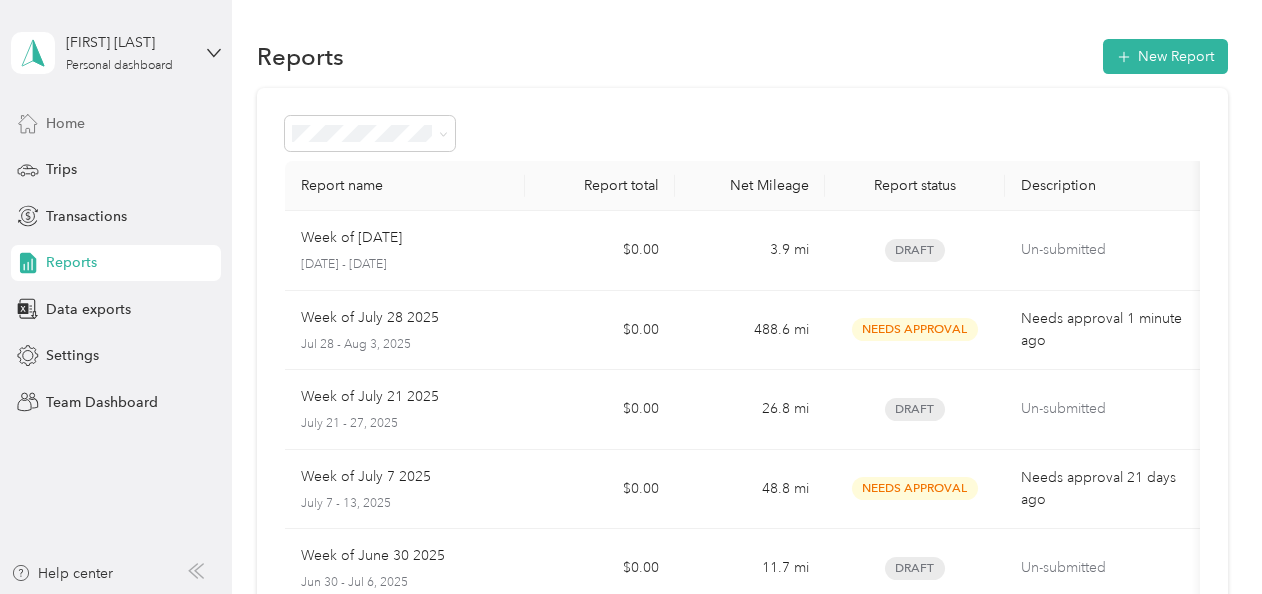 click on "Home" at bounding box center [116, 123] 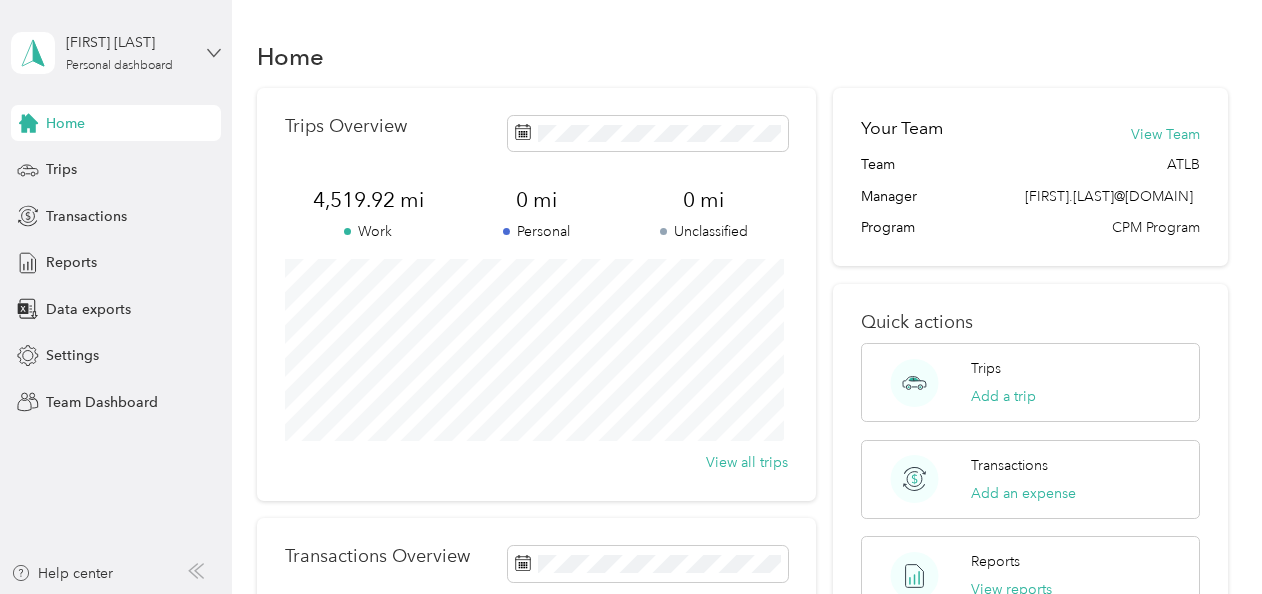 click 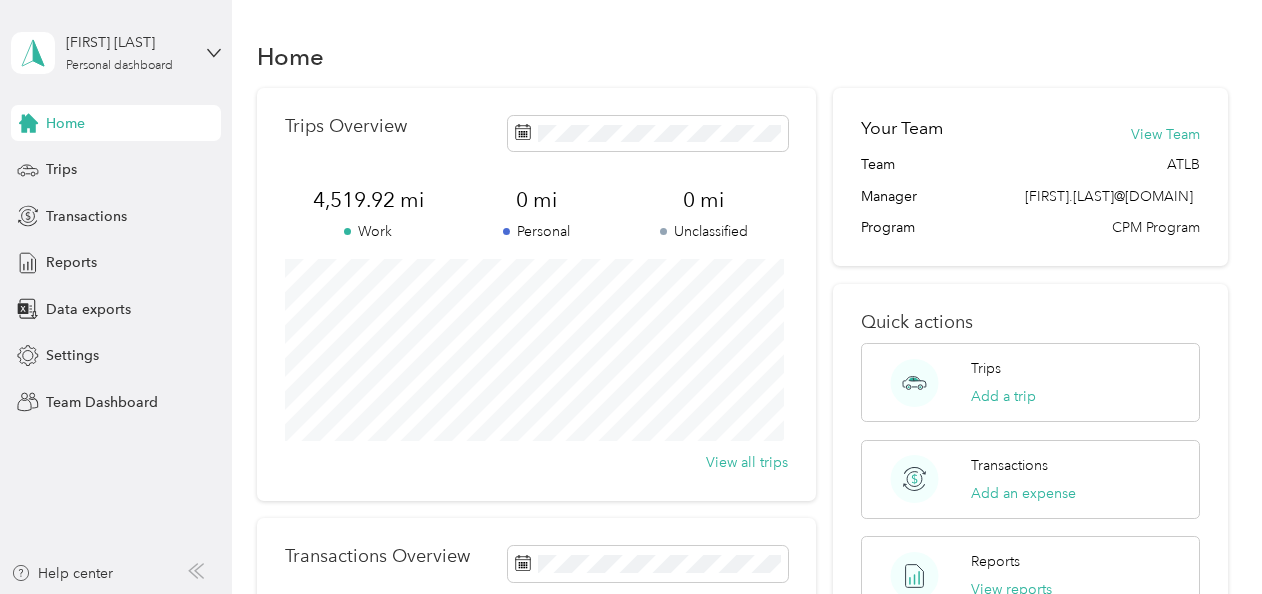 click on "Team dashboard" at bounding box center [82, 164] 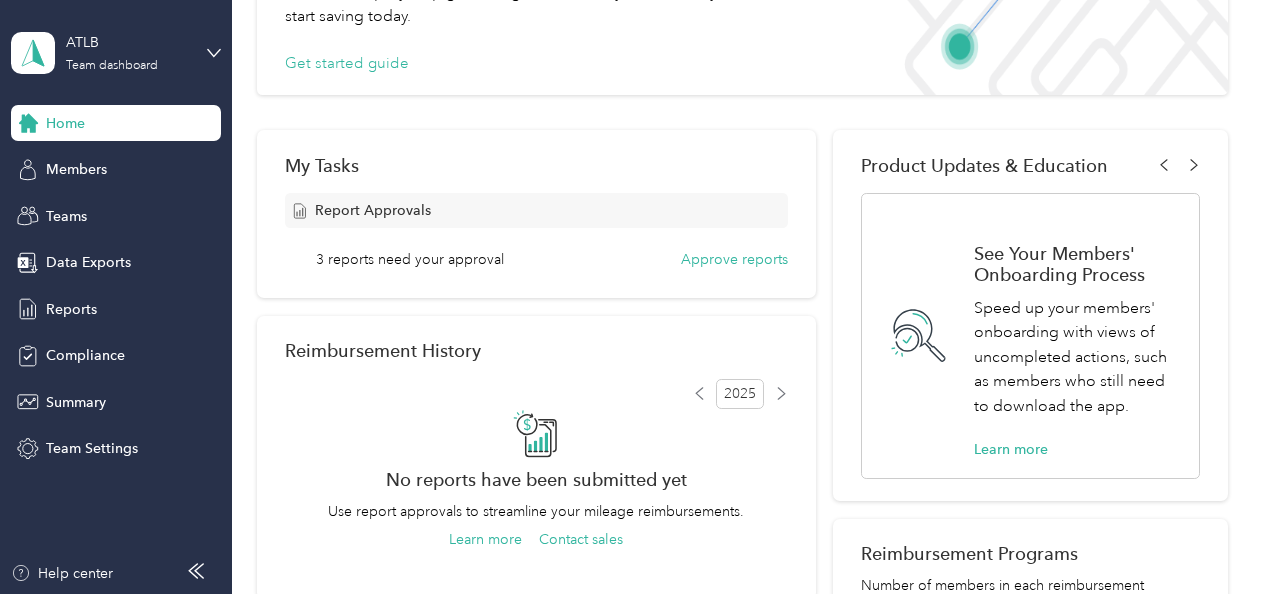 scroll, scrollTop: 200, scrollLeft: 0, axis: vertical 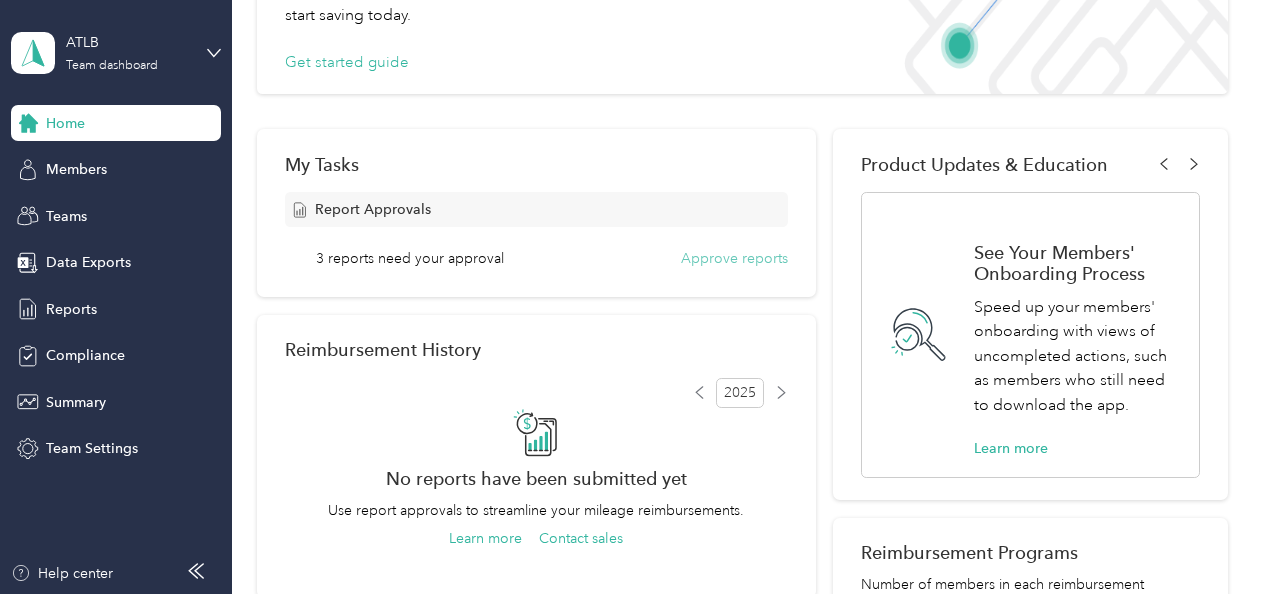 click on "Approve reports" at bounding box center [734, 258] 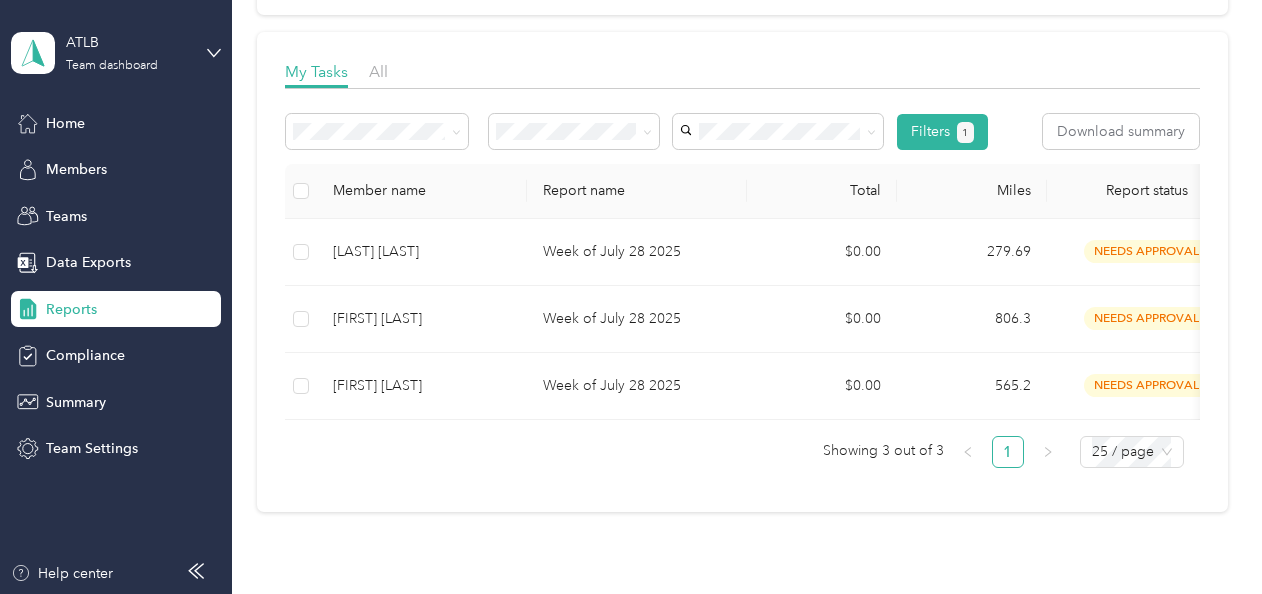 scroll, scrollTop: 300, scrollLeft: 0, axis: vertical 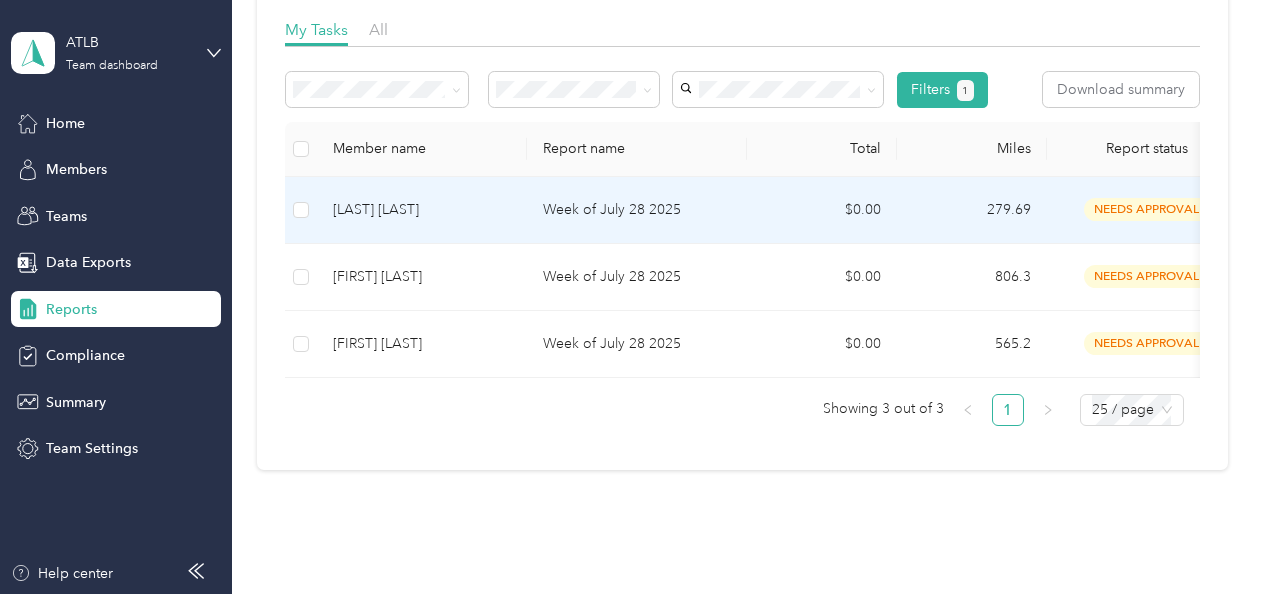 click on "$0.00" at bounding box center [822, 210] 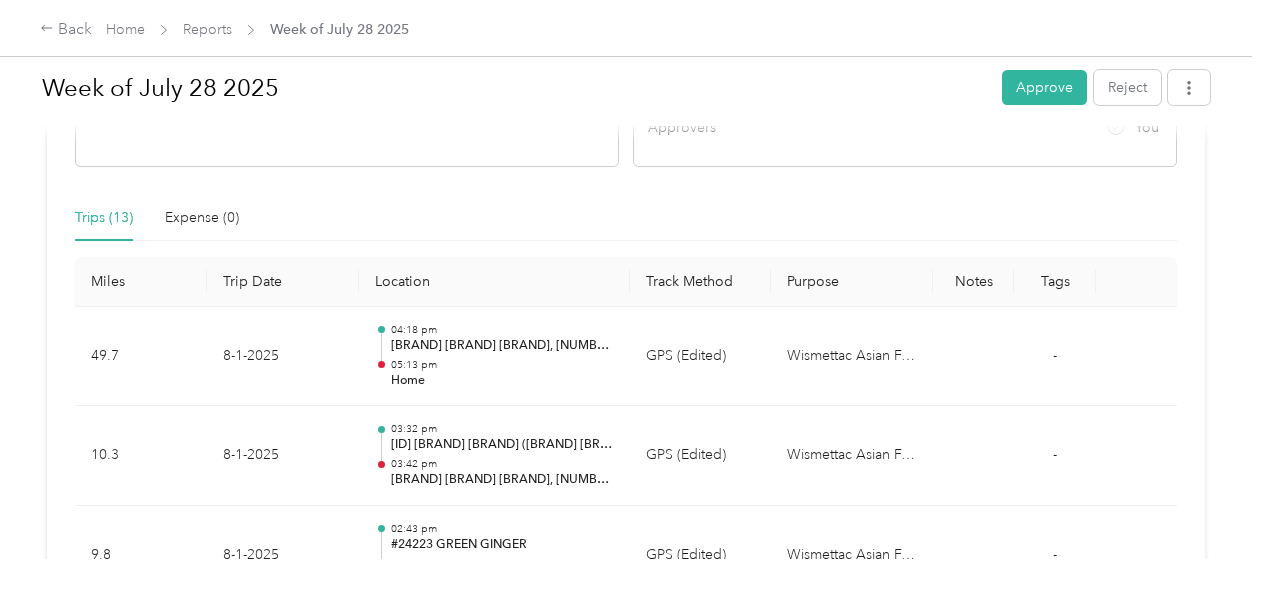 scroll, scrollTop: 366, scrollLeft: 0, axis: vertical 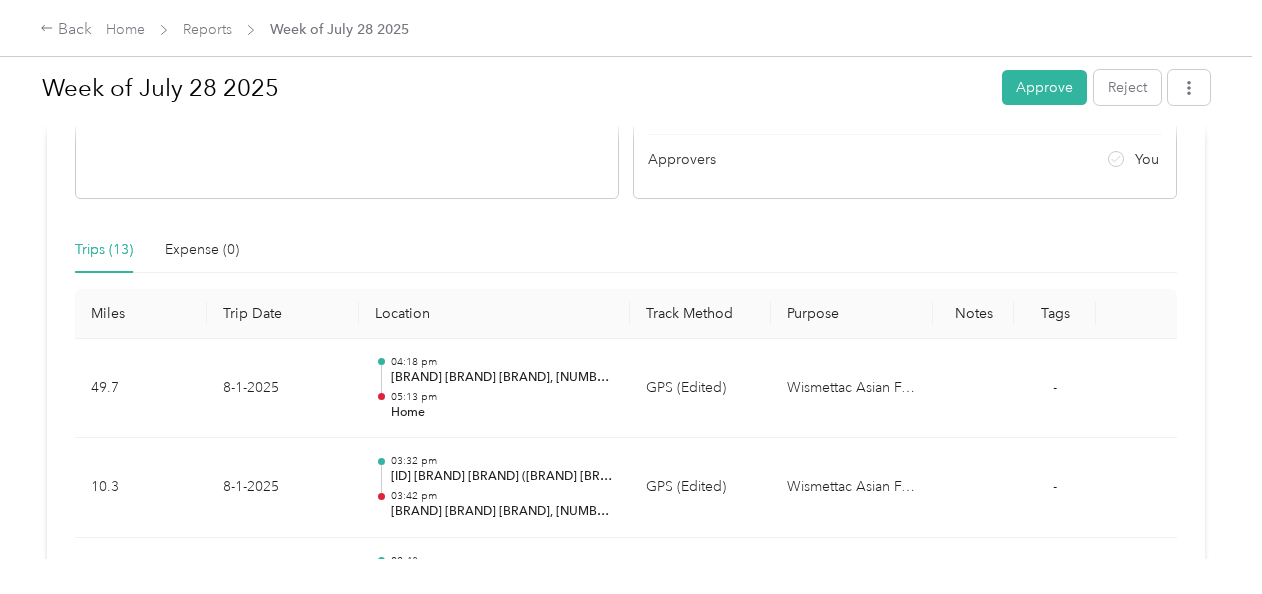 click on "Week of [DATE] [ACTION] [ACTION]" at bounding box center (626, 91) 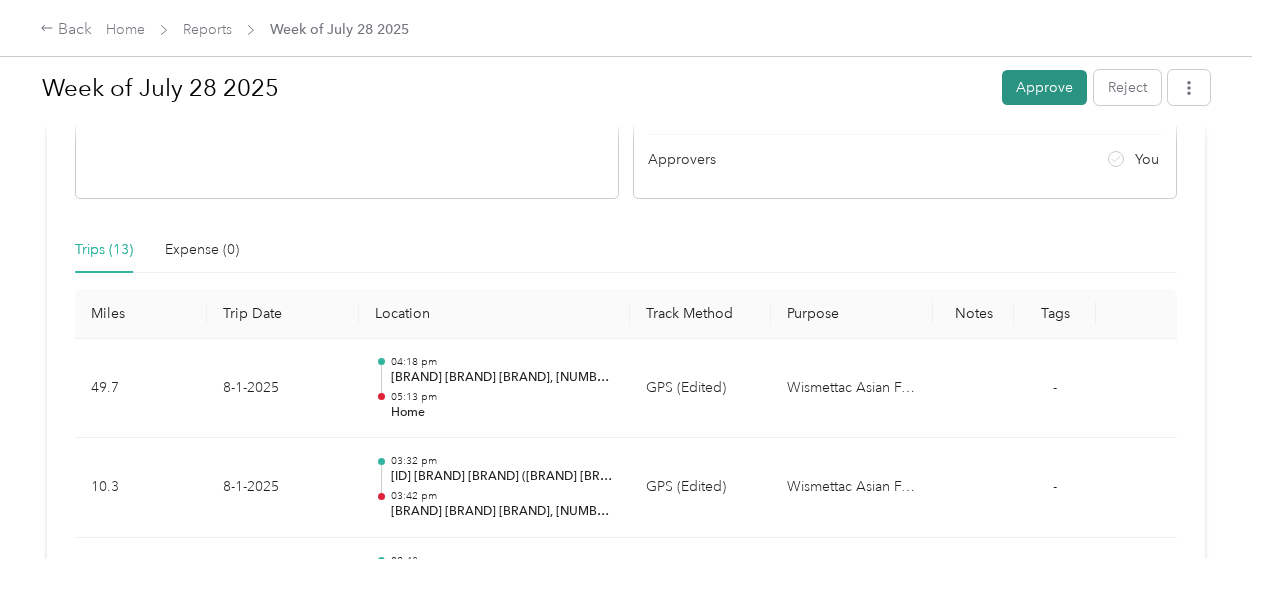 click on "Approve" at bounding box center [1044, 87] 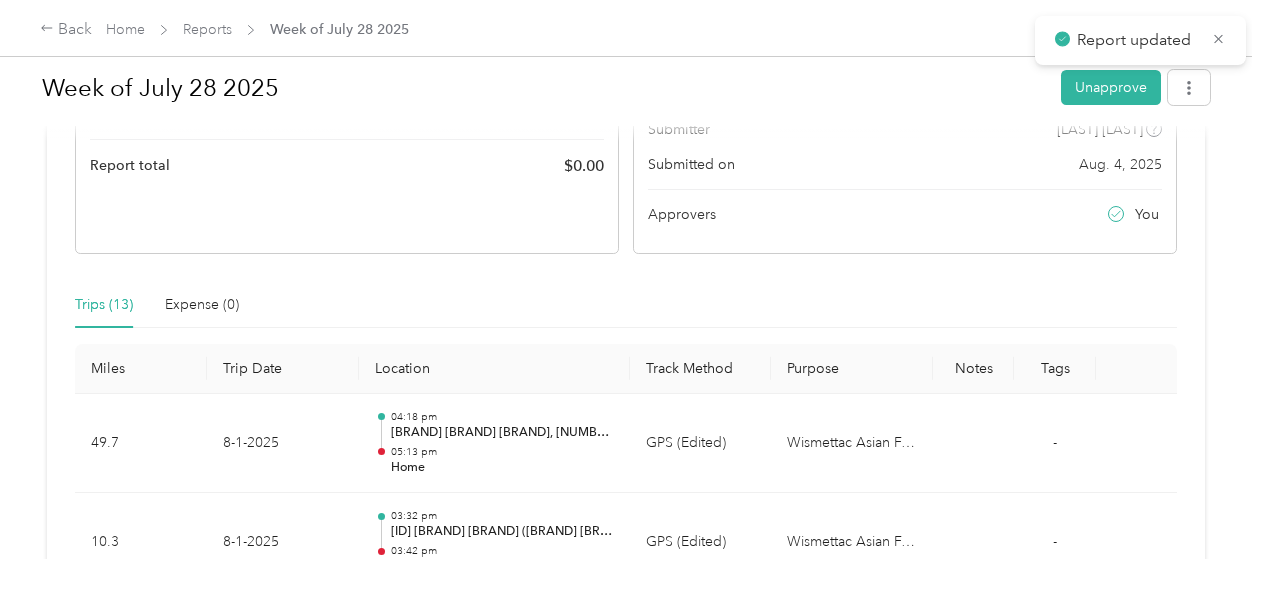 scroll, scrollTop: 266, scrollLeft: 0, axis: vertical 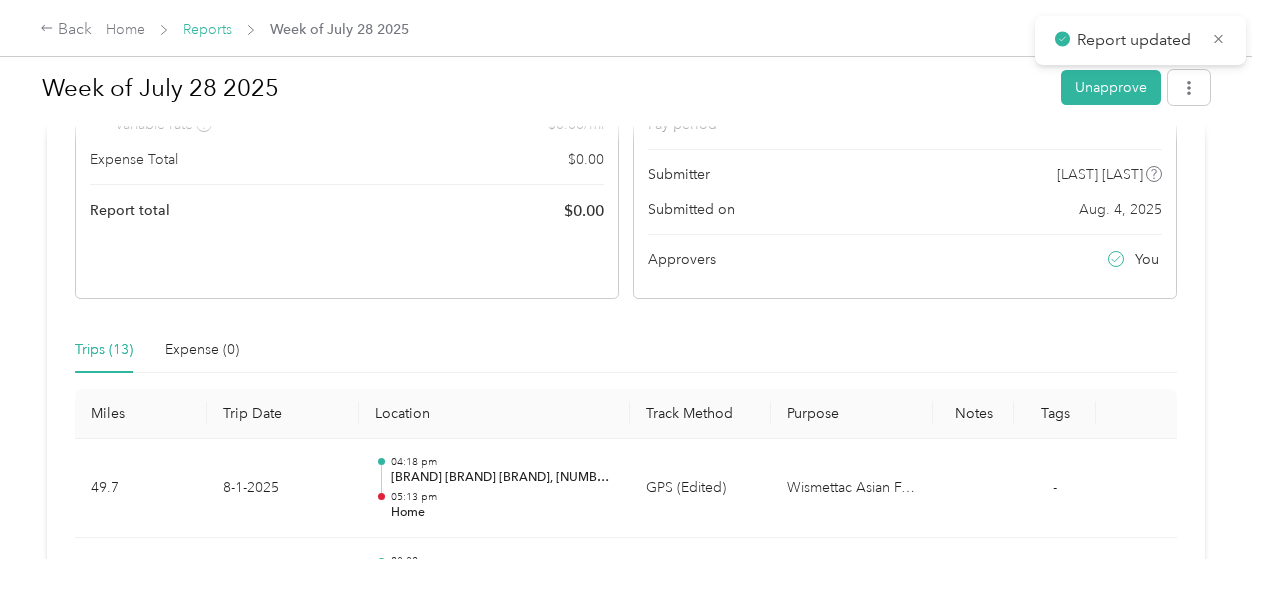 click on "Reports" at bounding box center [207, 29] 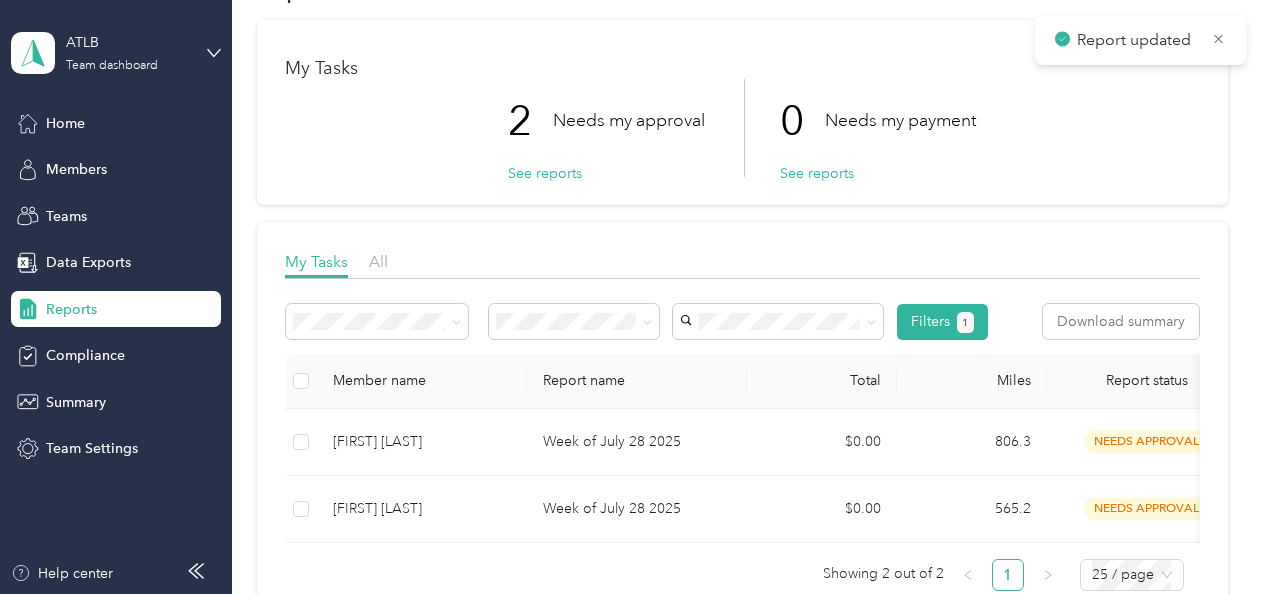 scroll, scrollTop: 100, scrollLeft: 0, axis: vertical 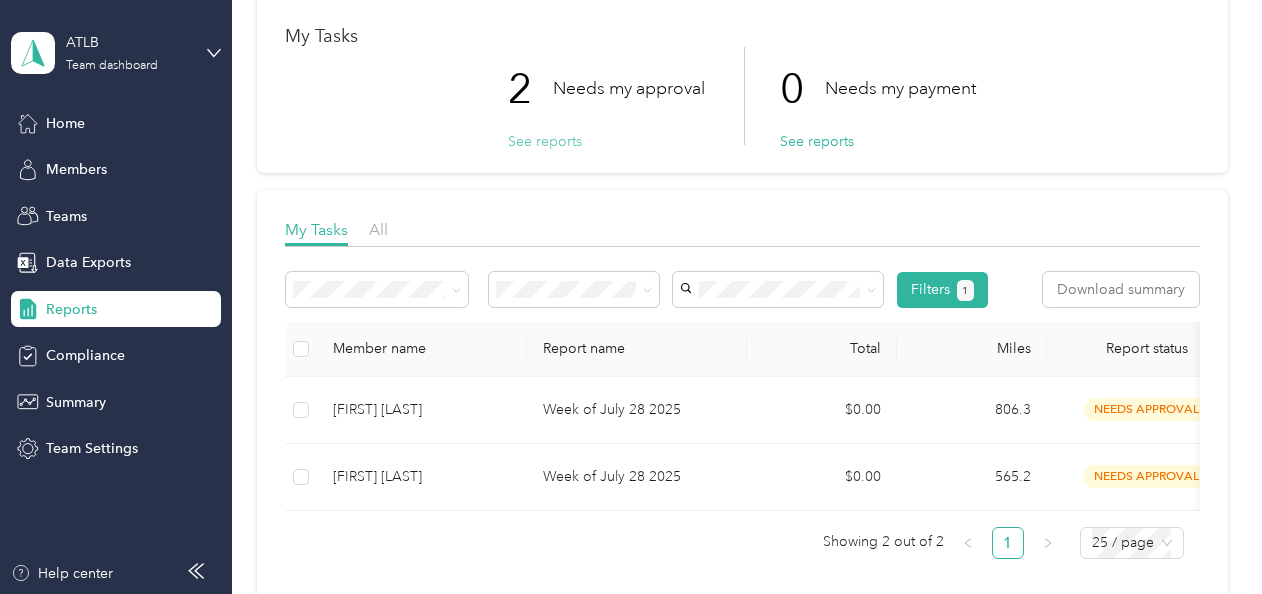 click on "See reports" at bounding box center [545, 141] 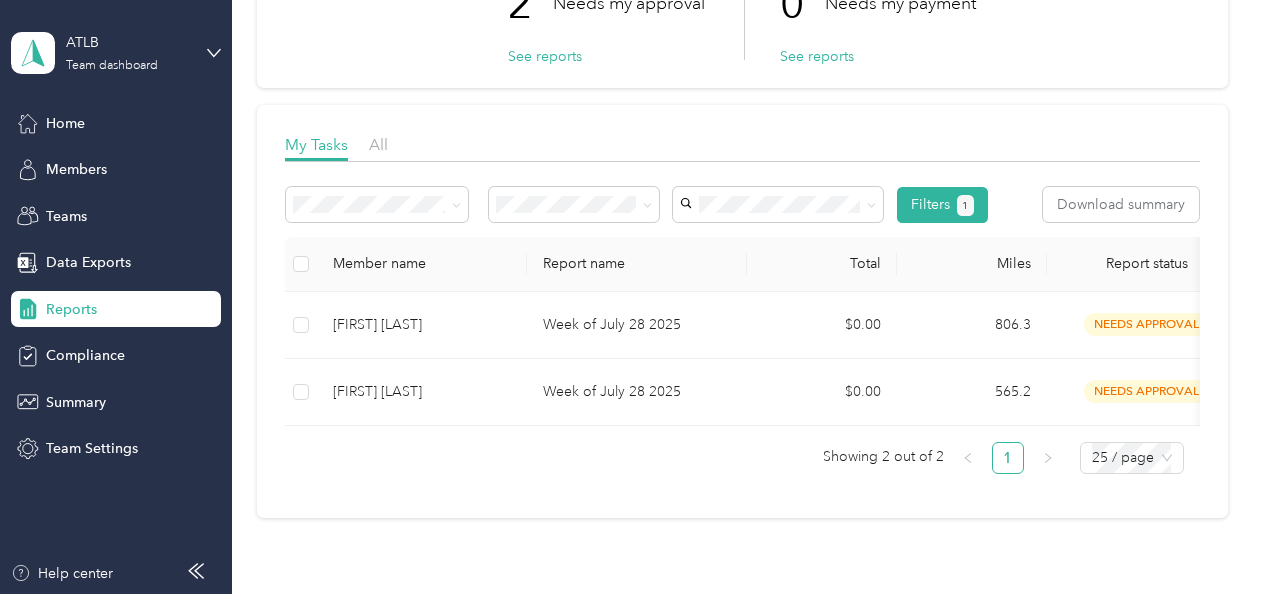 scroll, scrollTop: 300, scrollLeft: 0, axis: vertical 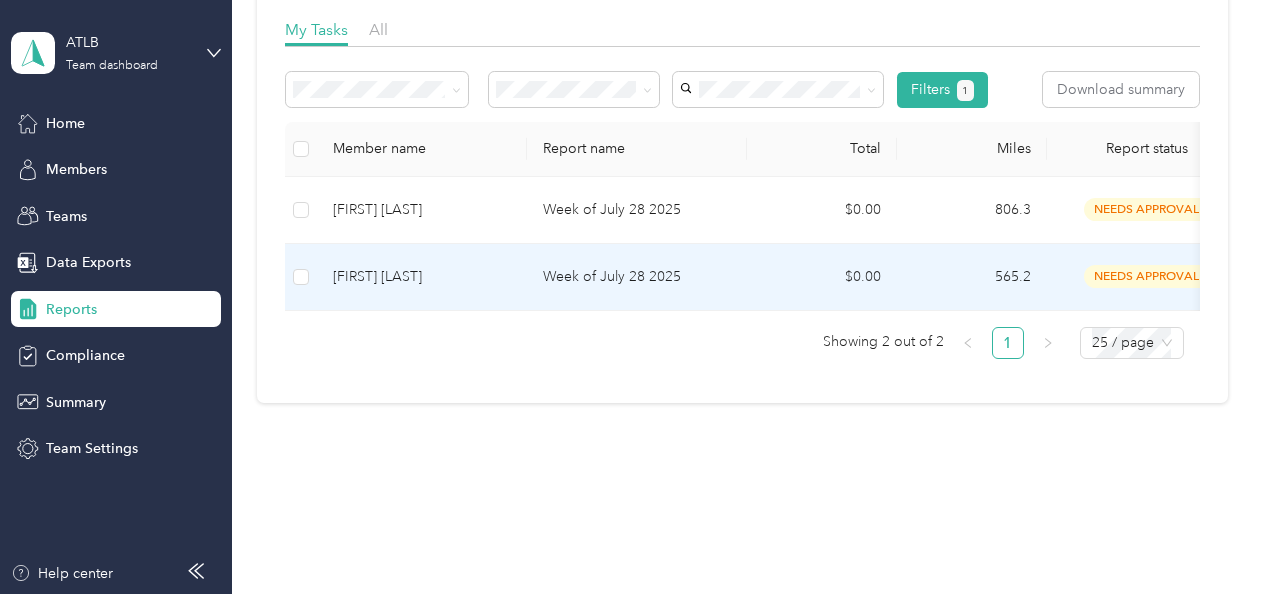 click on "Week of July 28 2025" at bounding box center [637, 277] 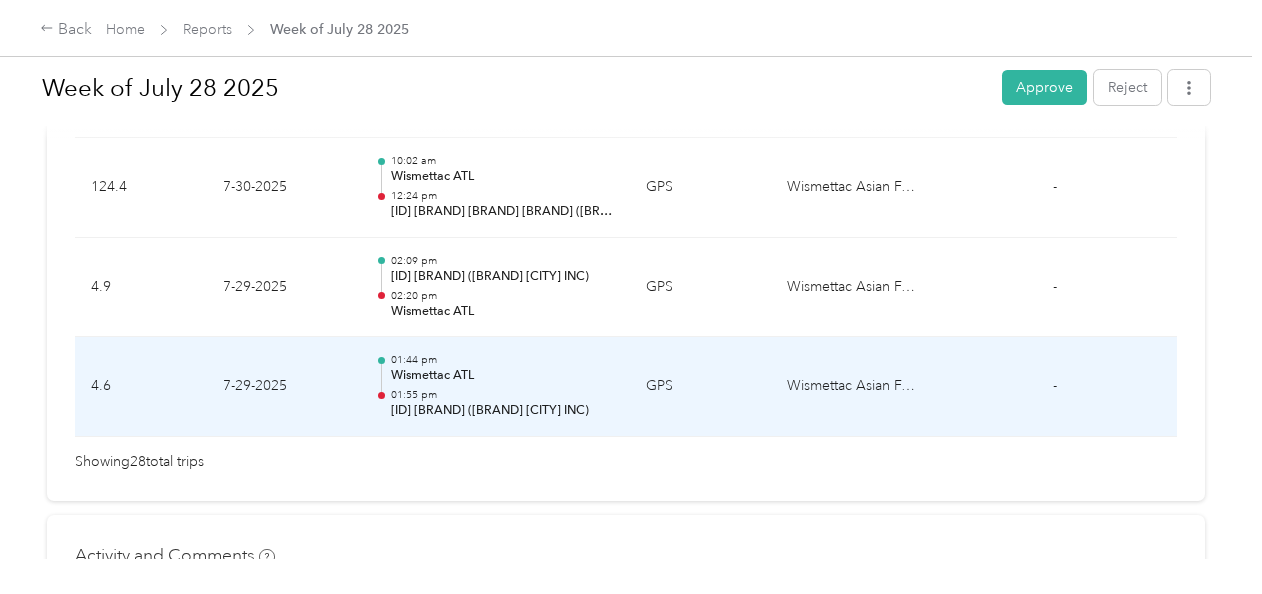 scroll, scrollTop: 2954, scrollLeft: 0, axis: vertical 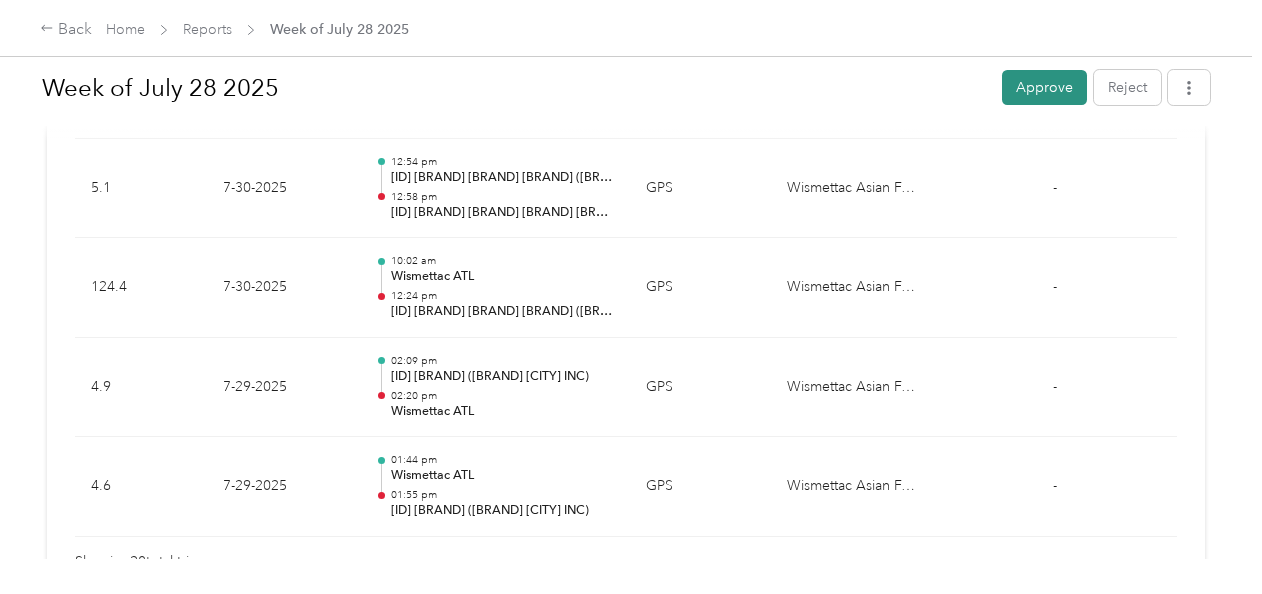 click on "Approve" at bounding box center [1044, 87] 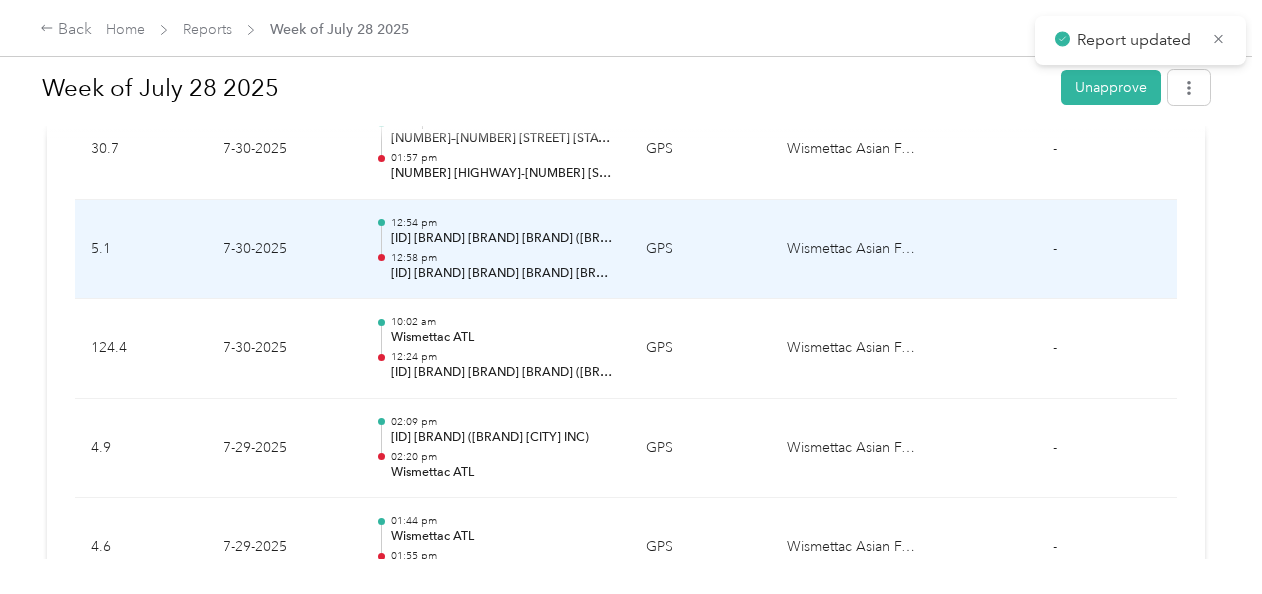 scroll, scrollTop: 2854, scrollLeft: 0, axis: vertical 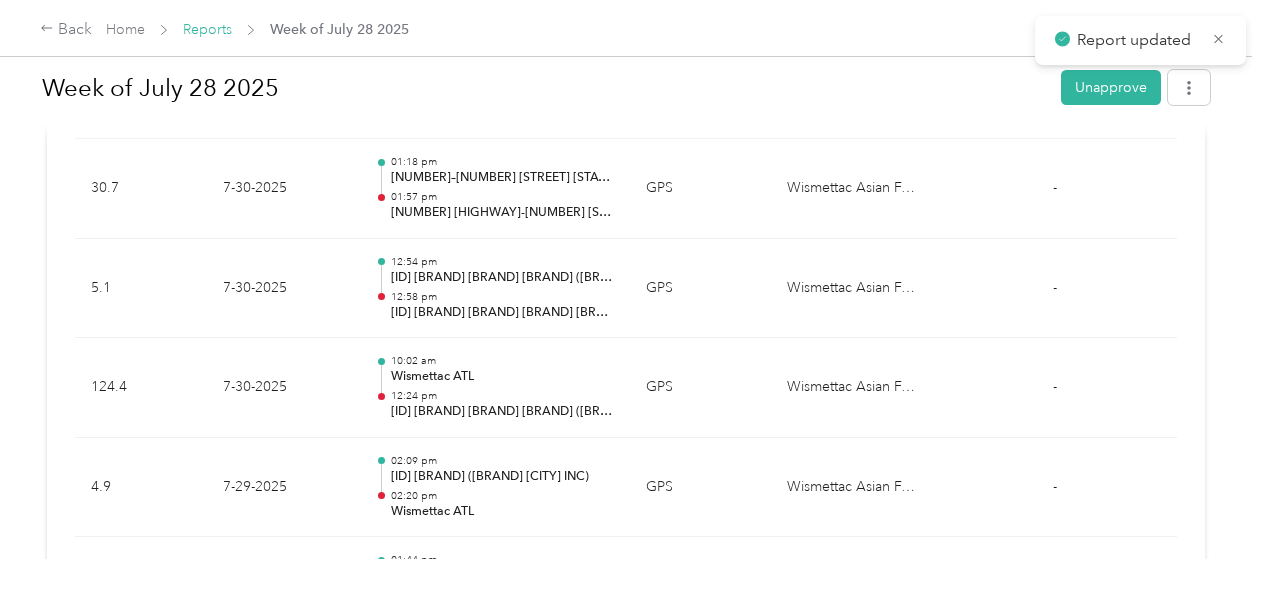 click on "Reports" at bounding box center (207, 29) 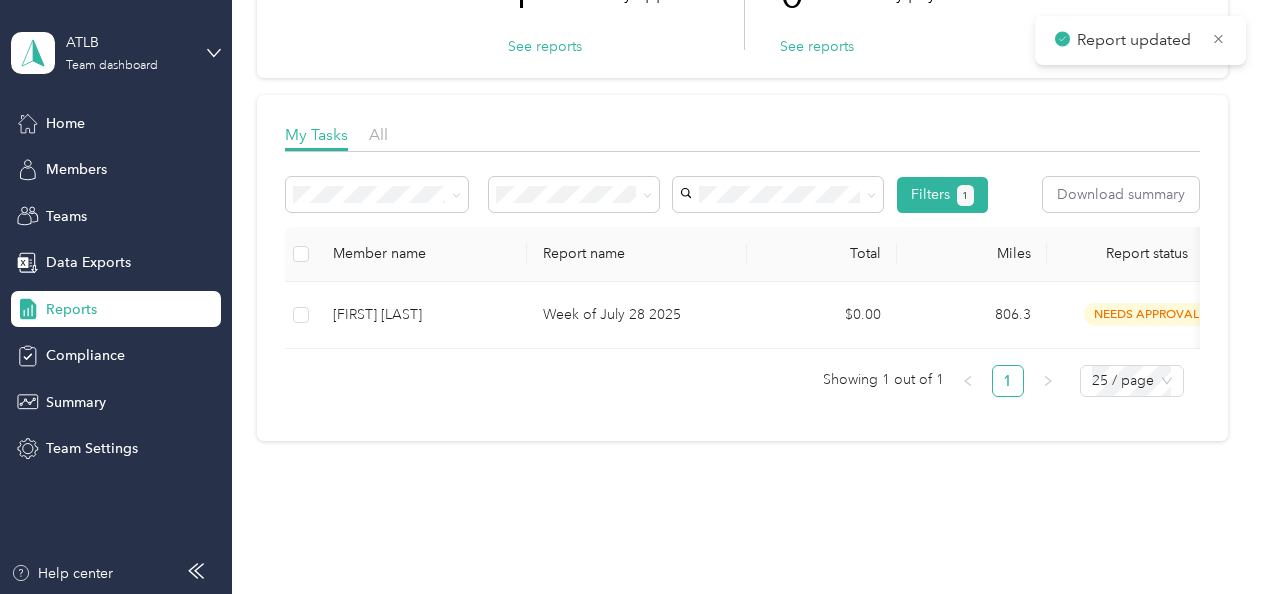 scroll, scrollTop: 200, scrollLeft: 0, axis: vertical 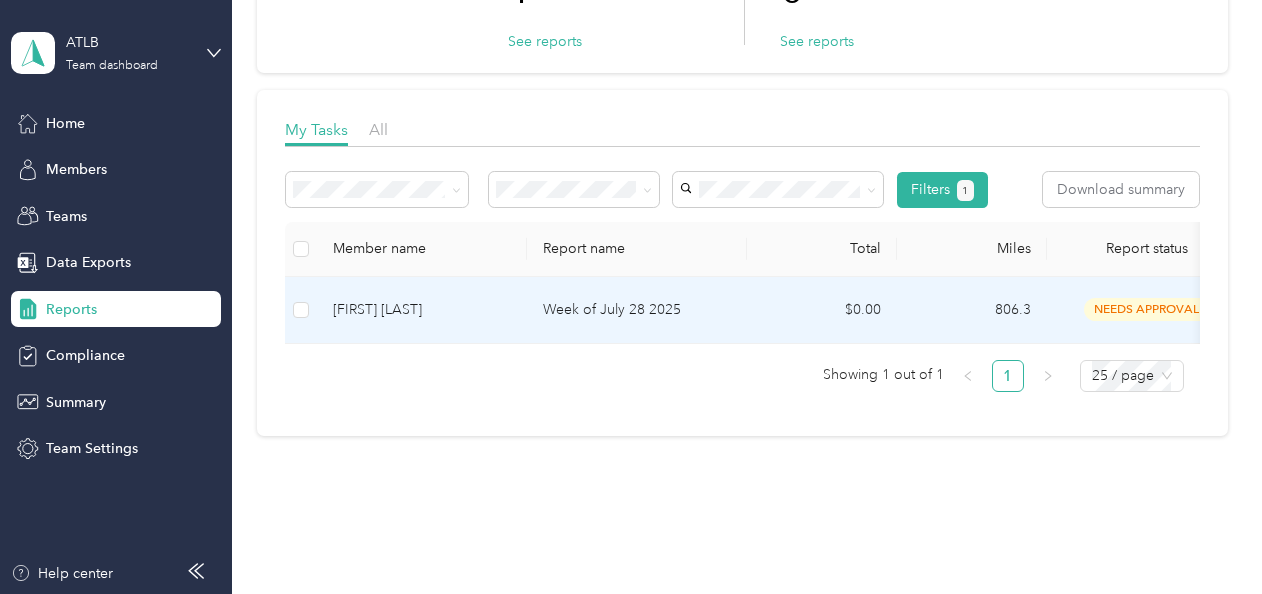 click on "Week of July 28 2025" at bounding box center [637, 310] 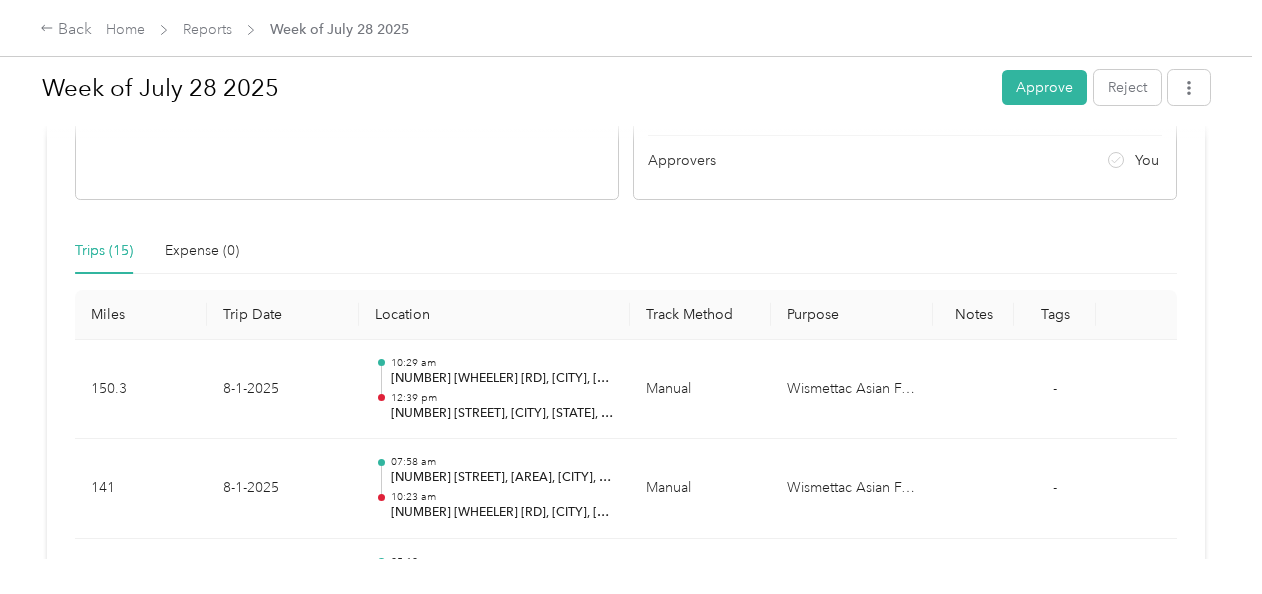 scroll, scrollTop: 265, scrollLeft: 0, axis: vertical 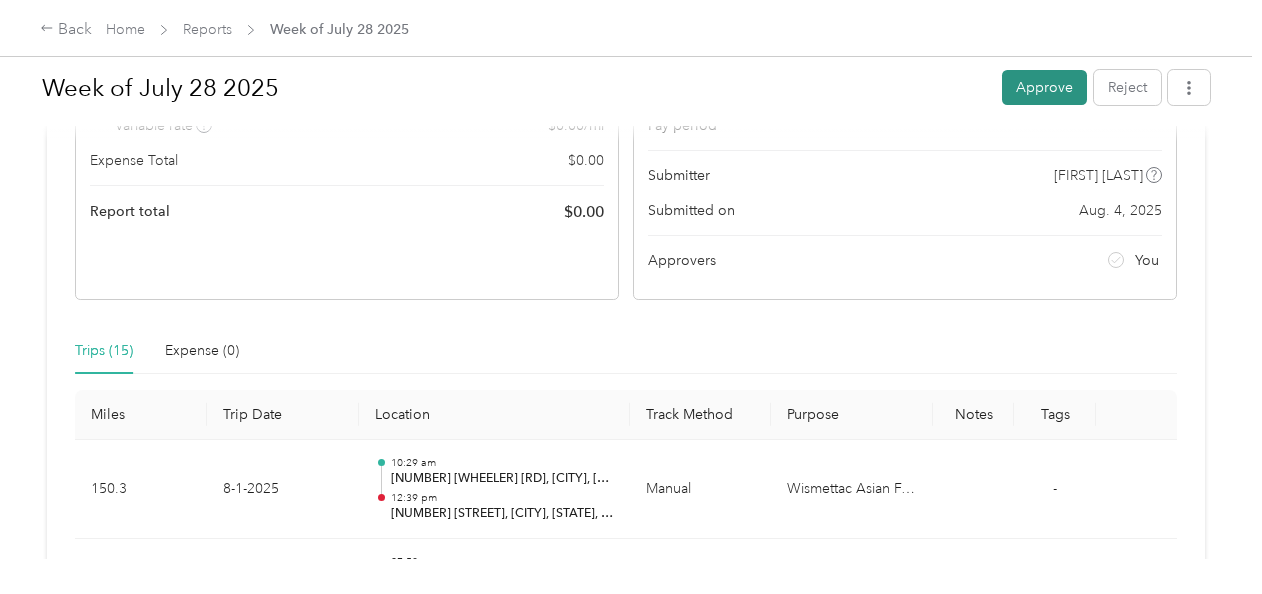 click on "Approve" at bounding box center [1044, 87] 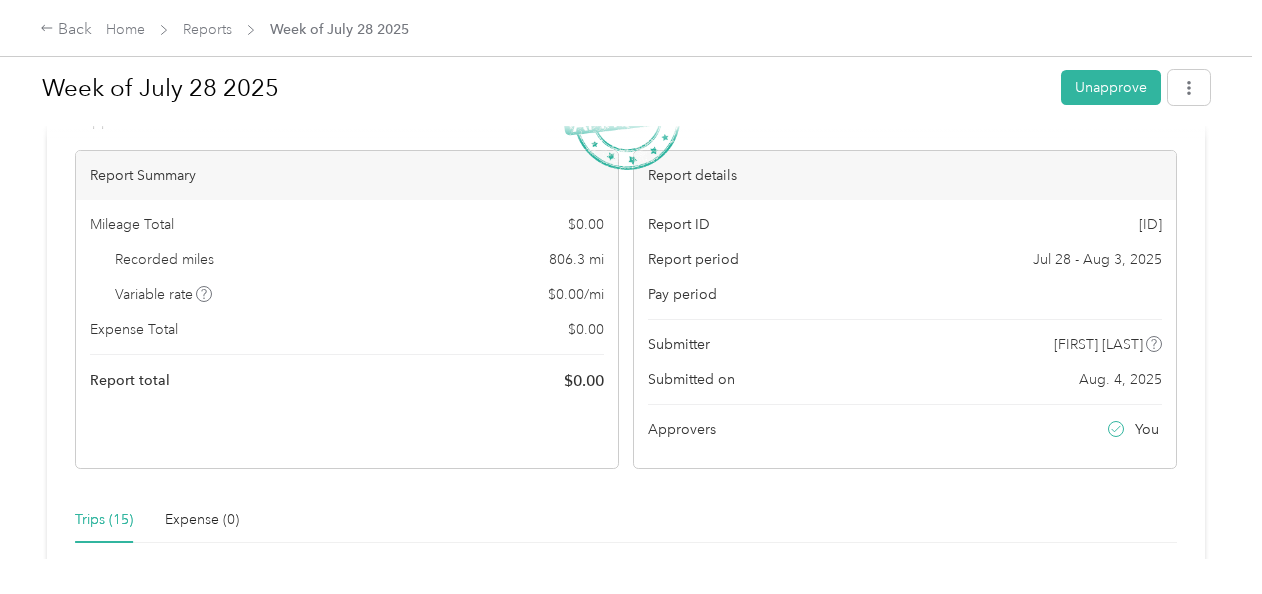 scroll, scrollTop: 0, scrollLeft: 0, axis: both 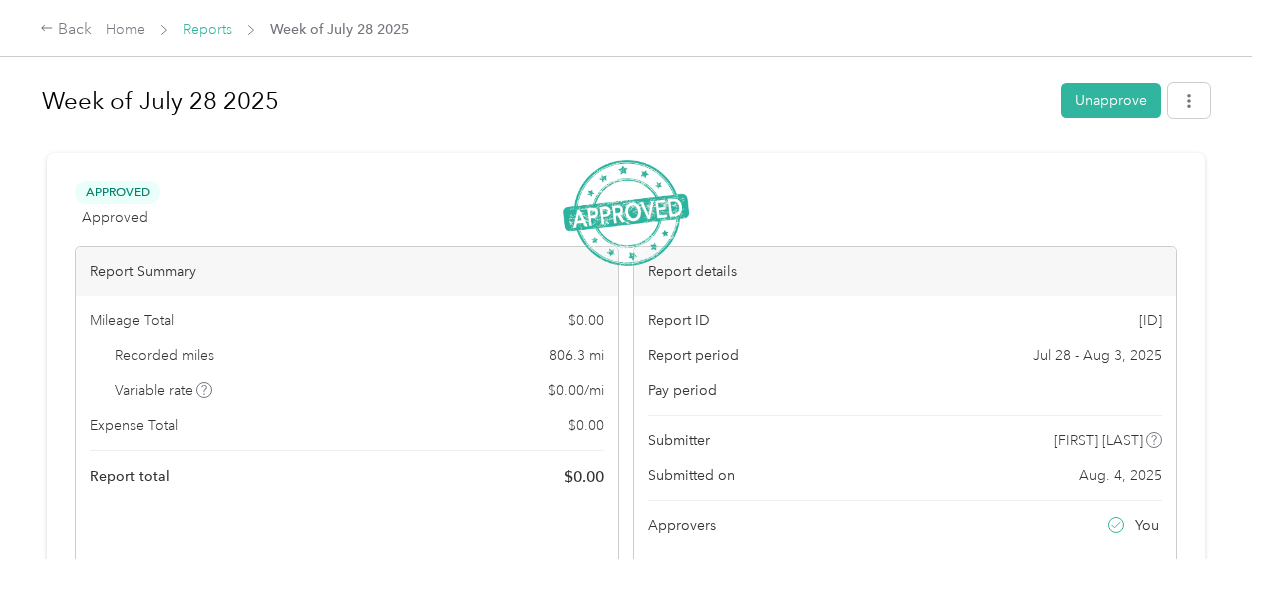 click on "Reports" at bounding box center [207, 29] 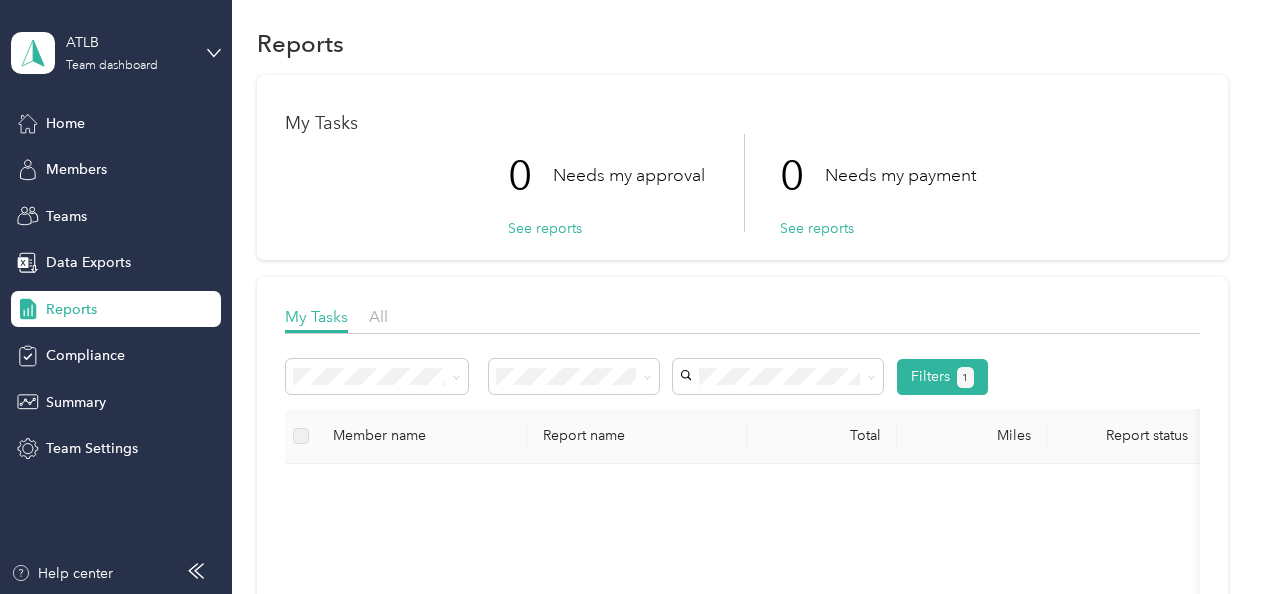 scroll, scrollTop: 0, scrollLeft: 0, axis: both 